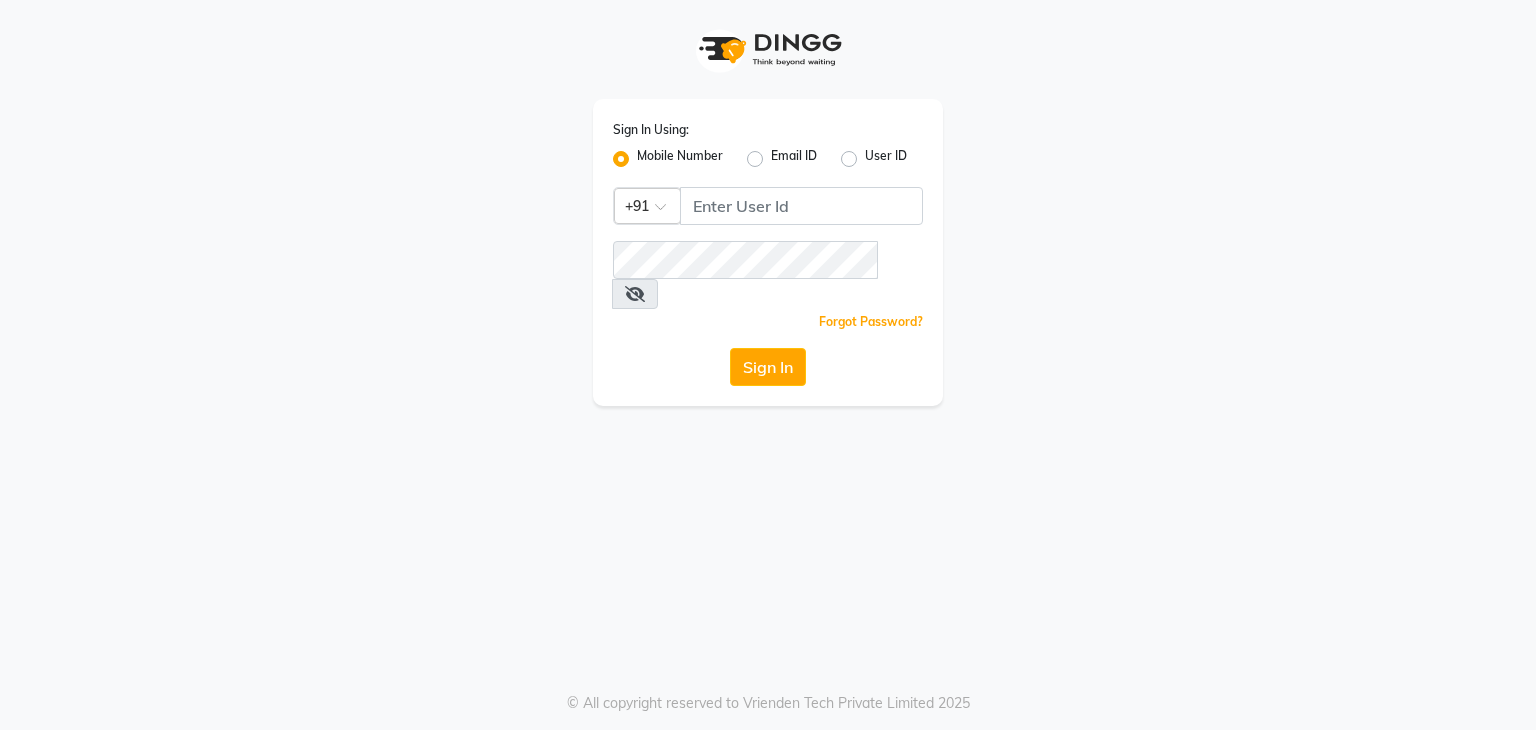 scroll, scrollTop: 0, scrollLeft: 0, axis: both 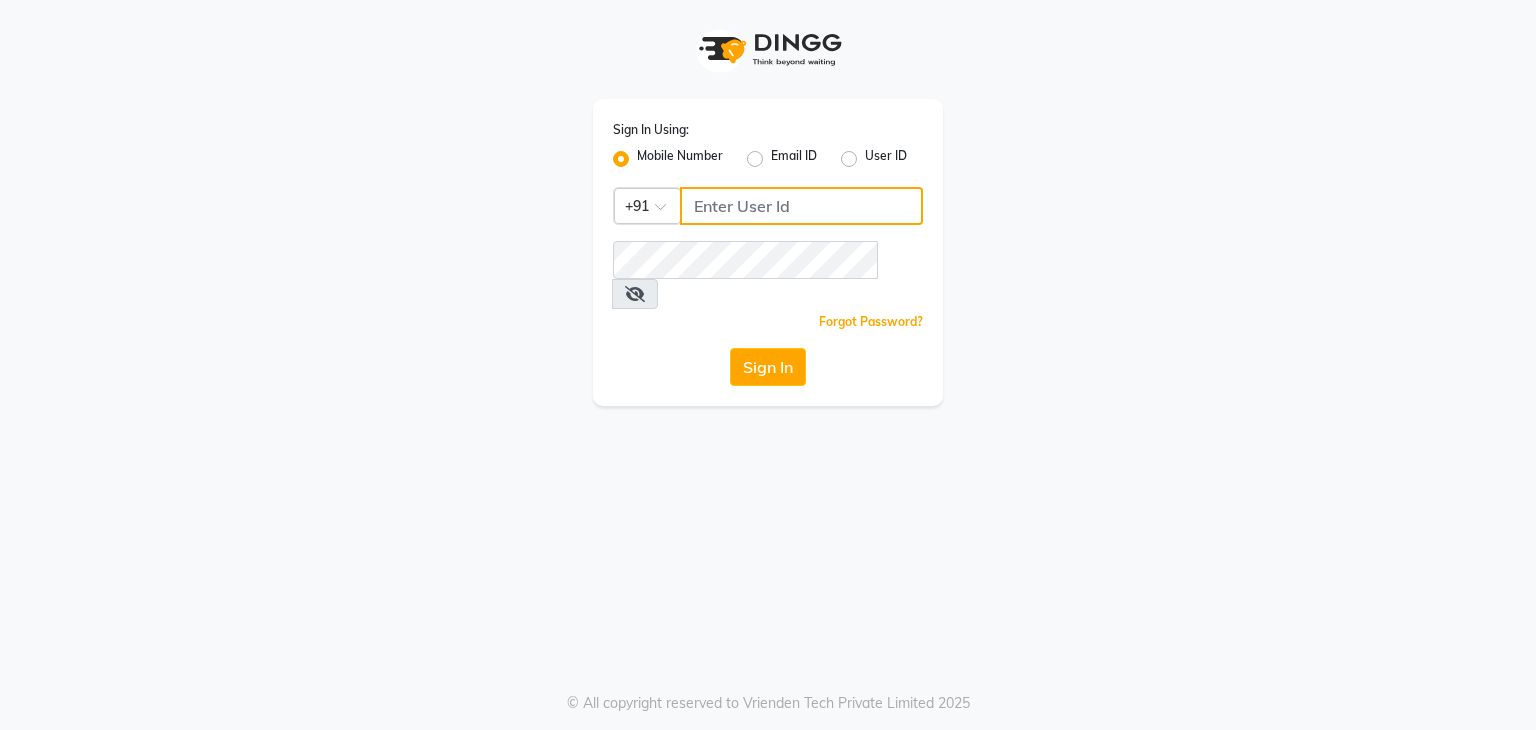 click 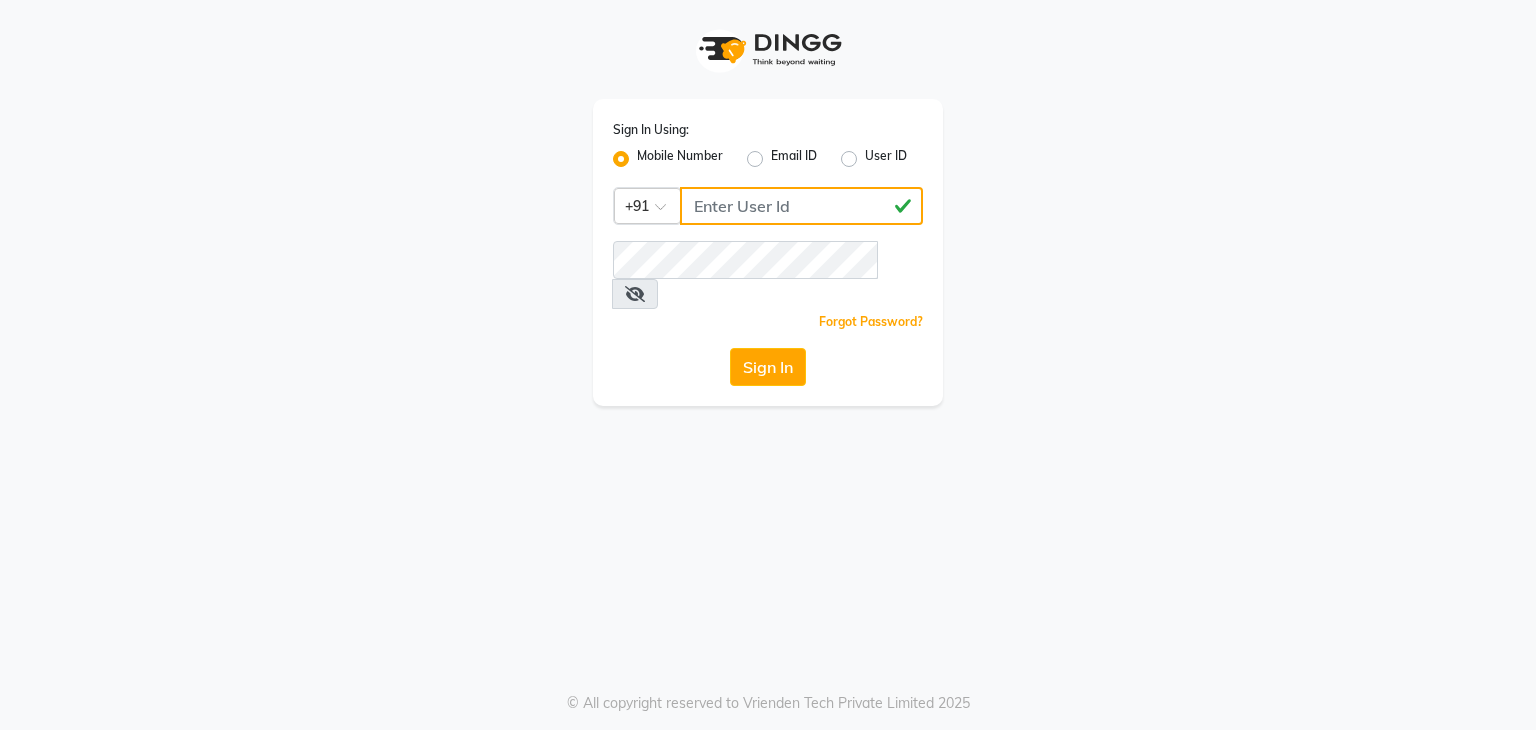 type on "[PHONE]" 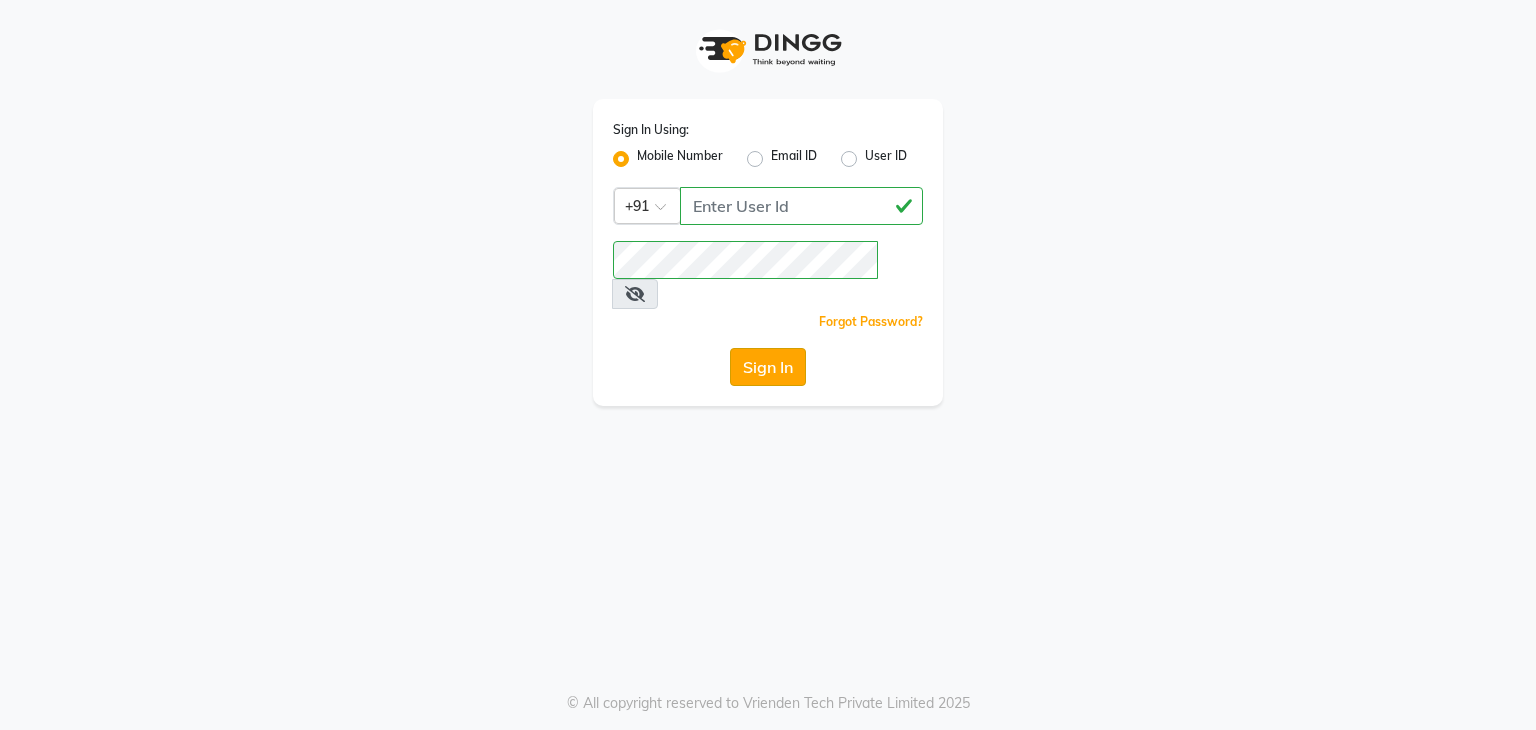 click on "Sign In" 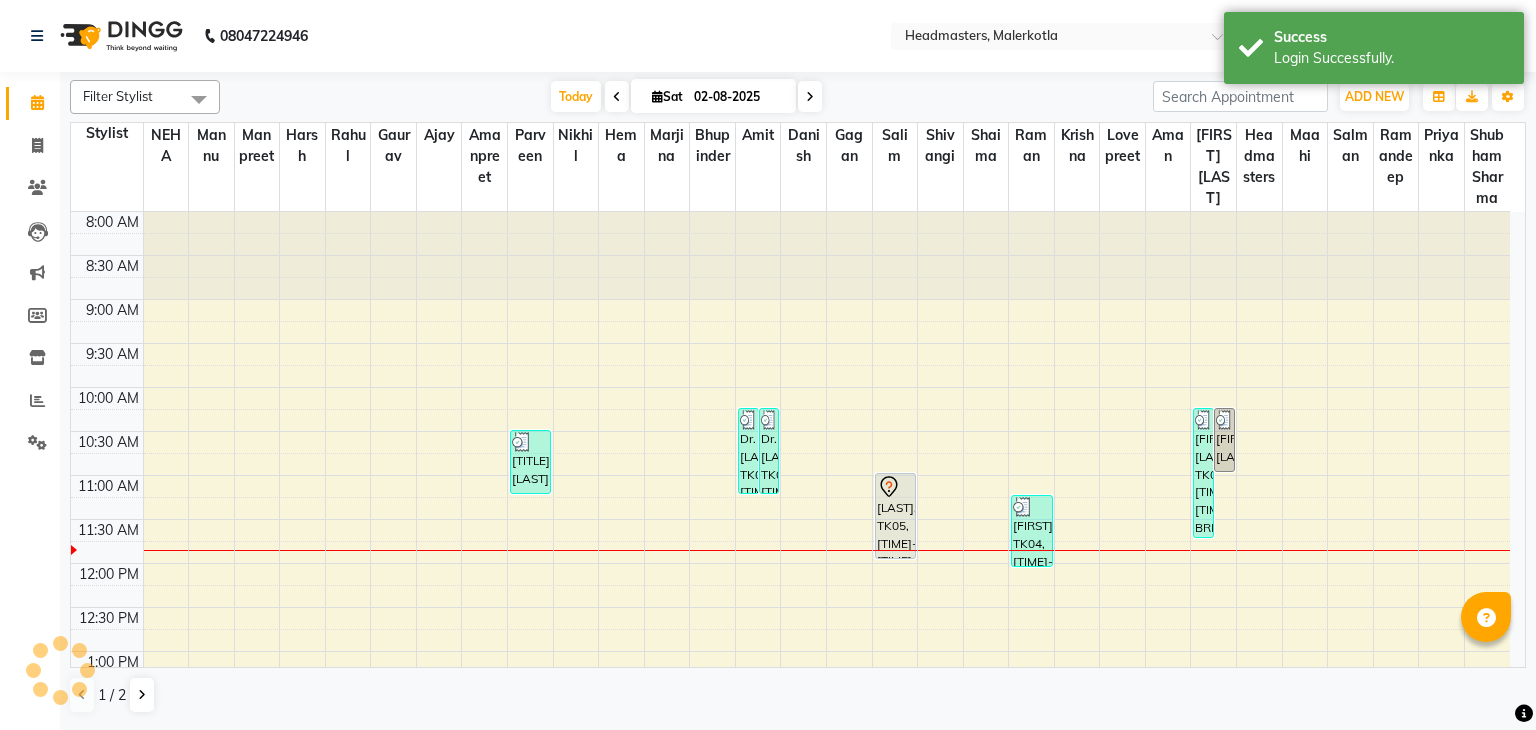 scroll, scrollTop: 0, scrollLeft: 0, axis: both 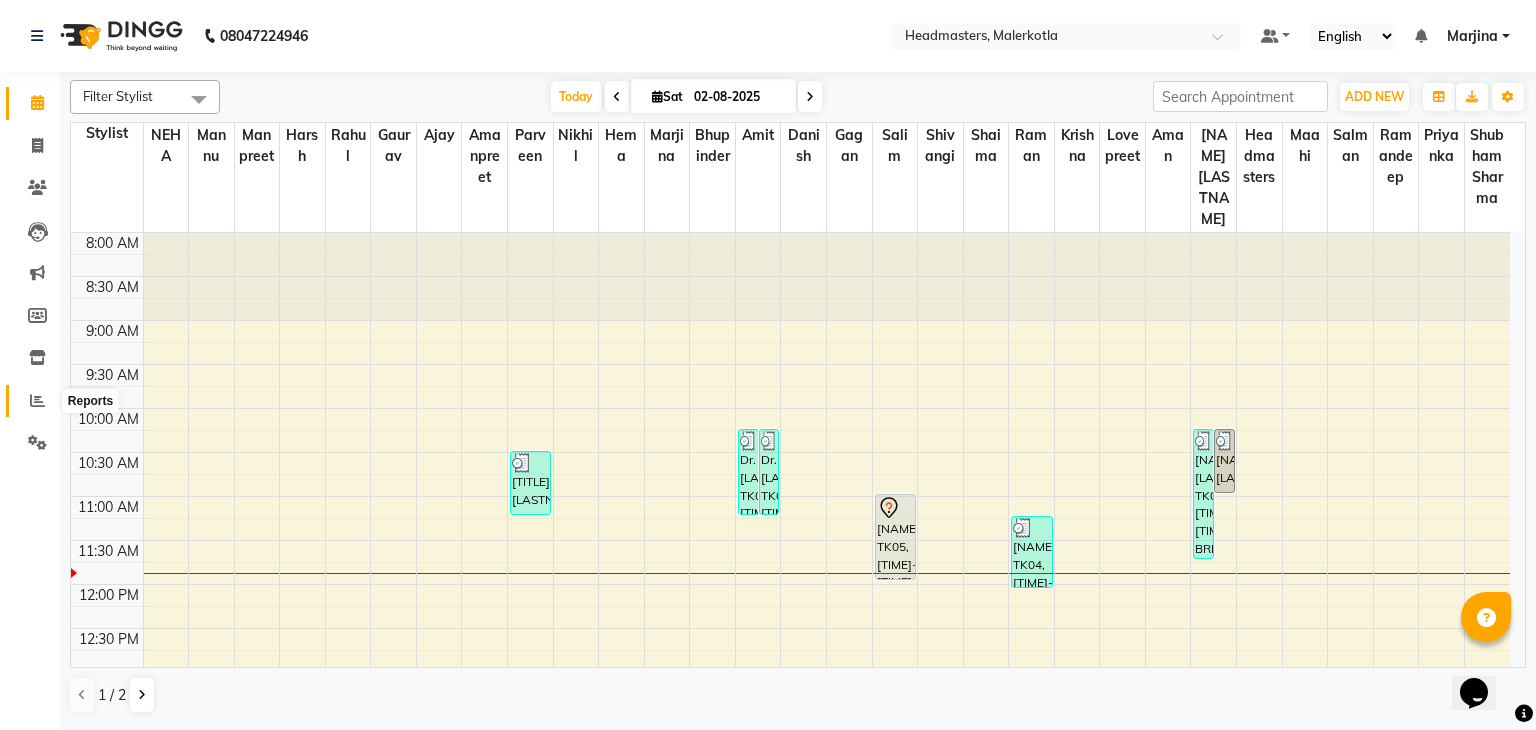 click 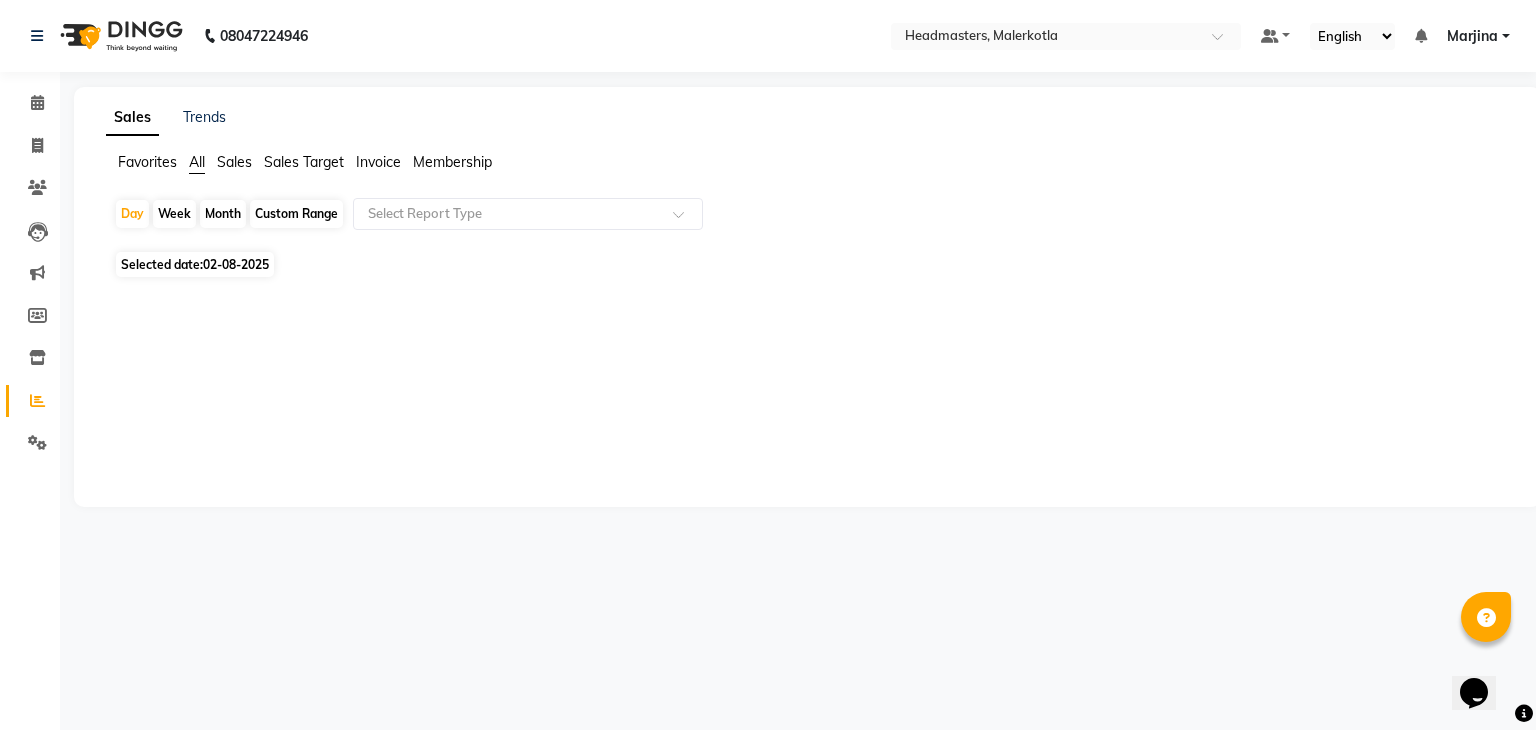 click on "02-08-2025" 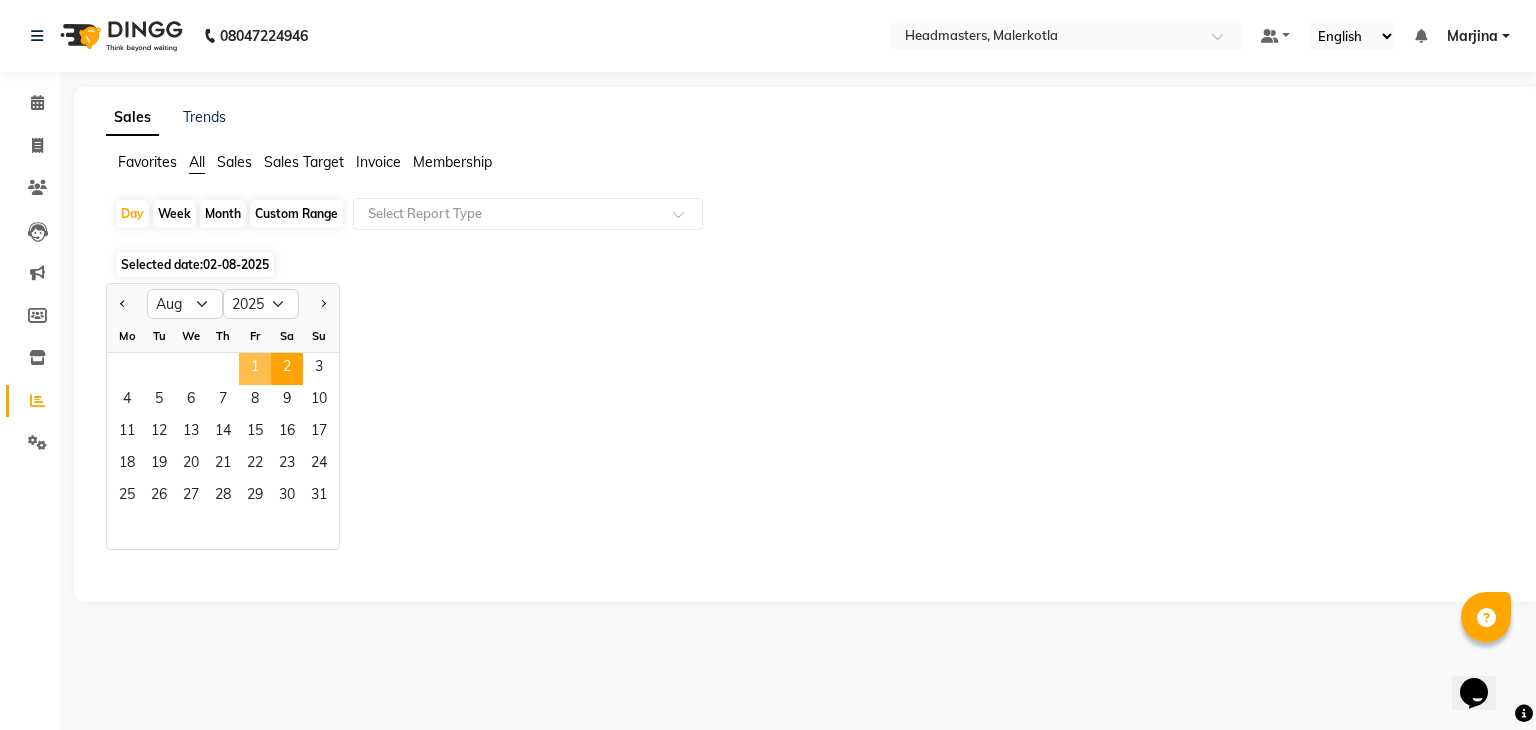 click on "1" 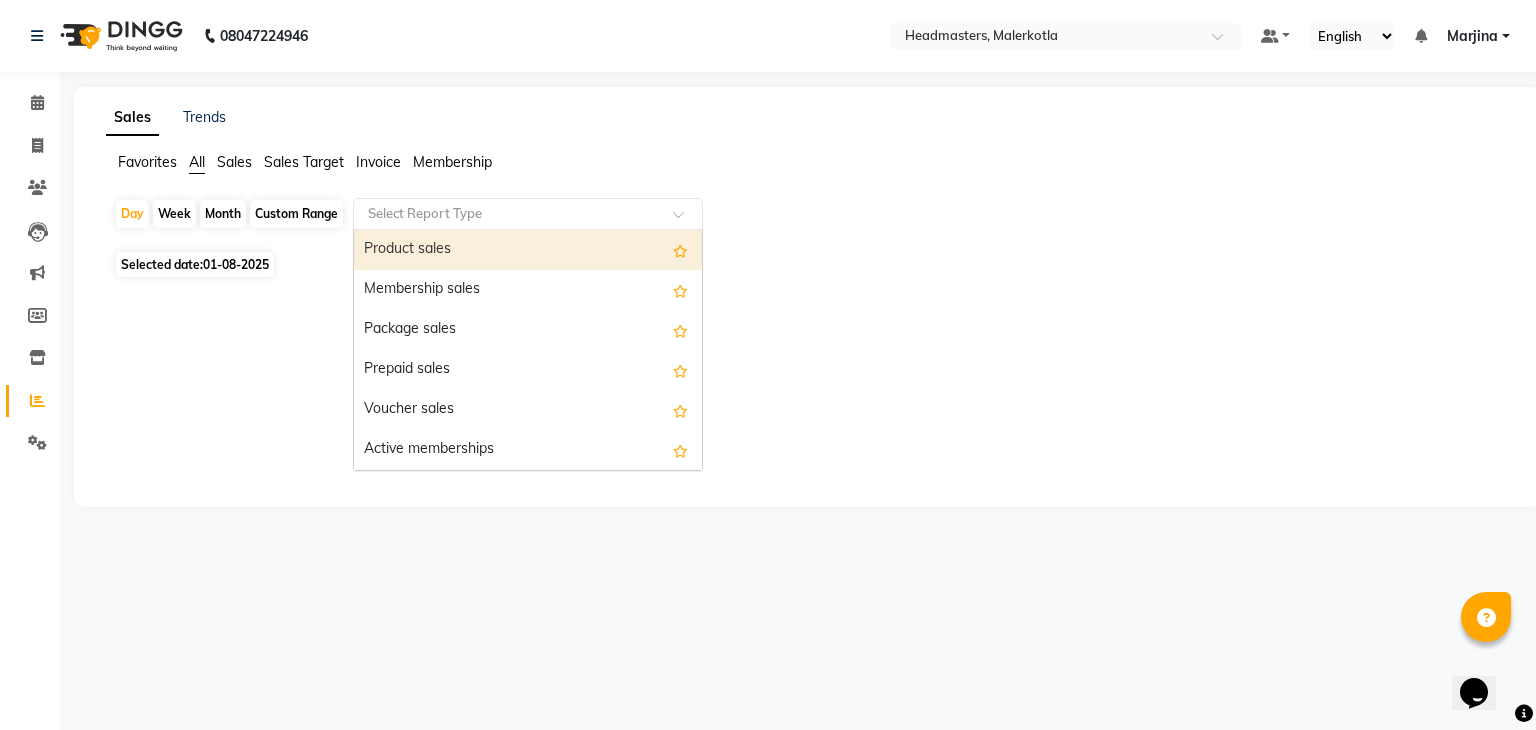 click 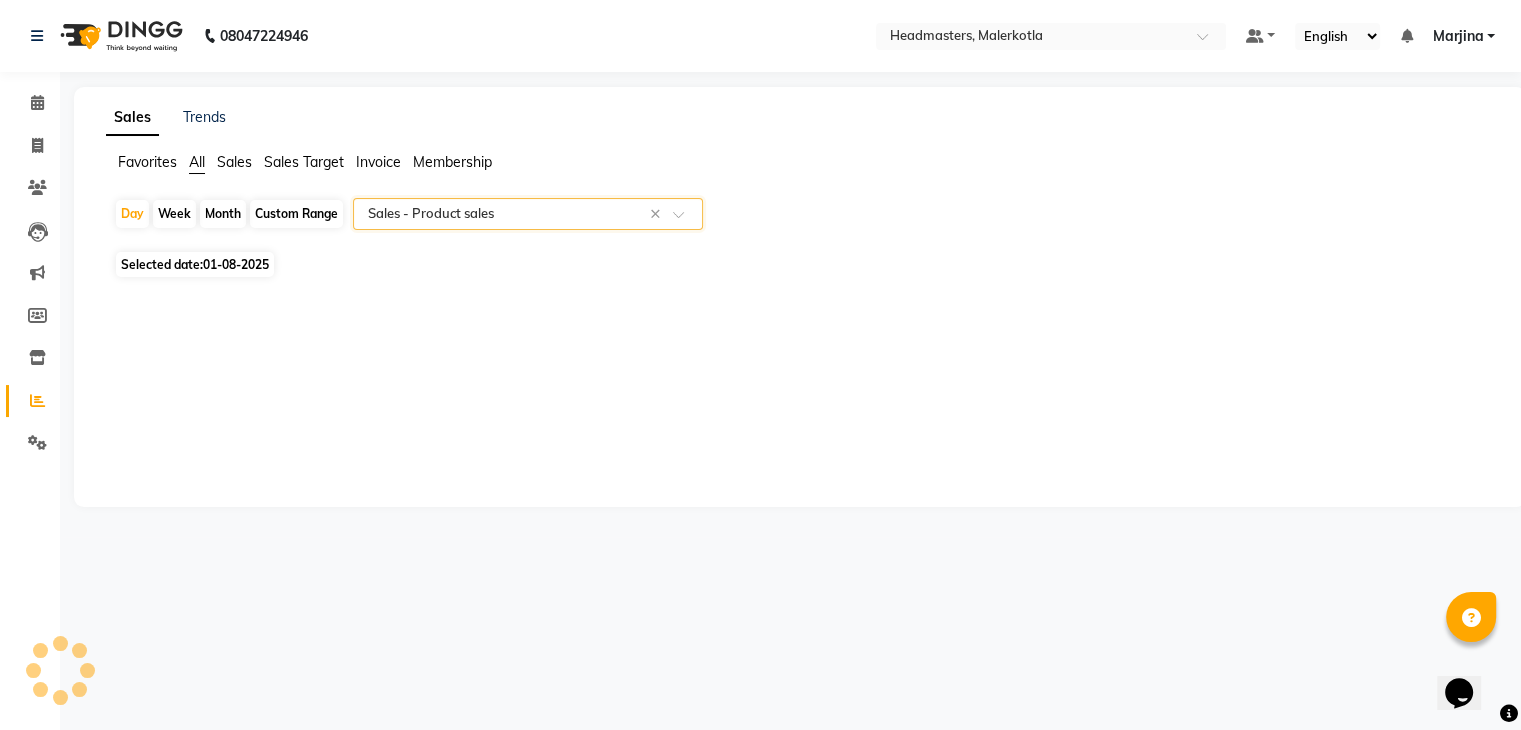select on "csv" 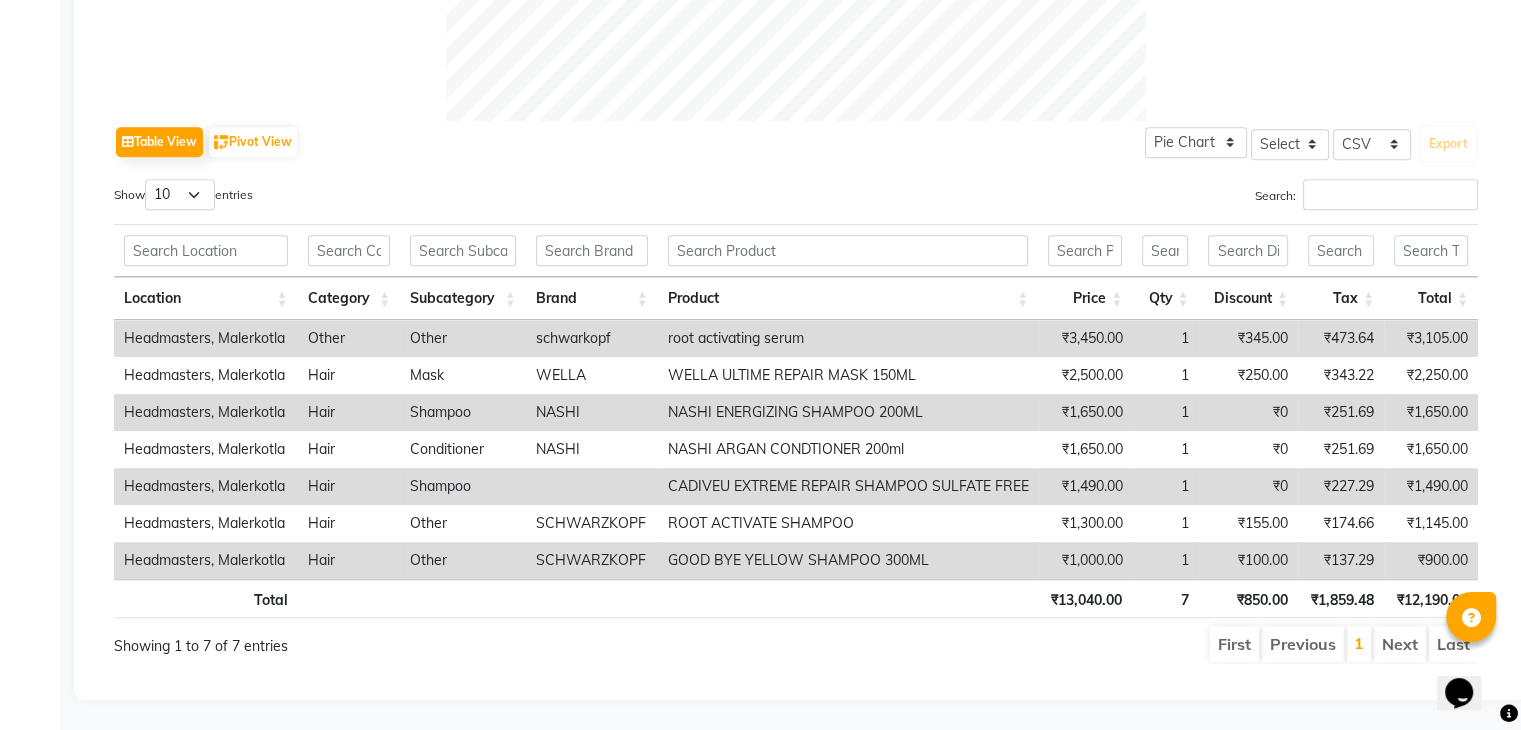 scroll, scrollTop: 916, scrollLeft: 0, axis: vertical 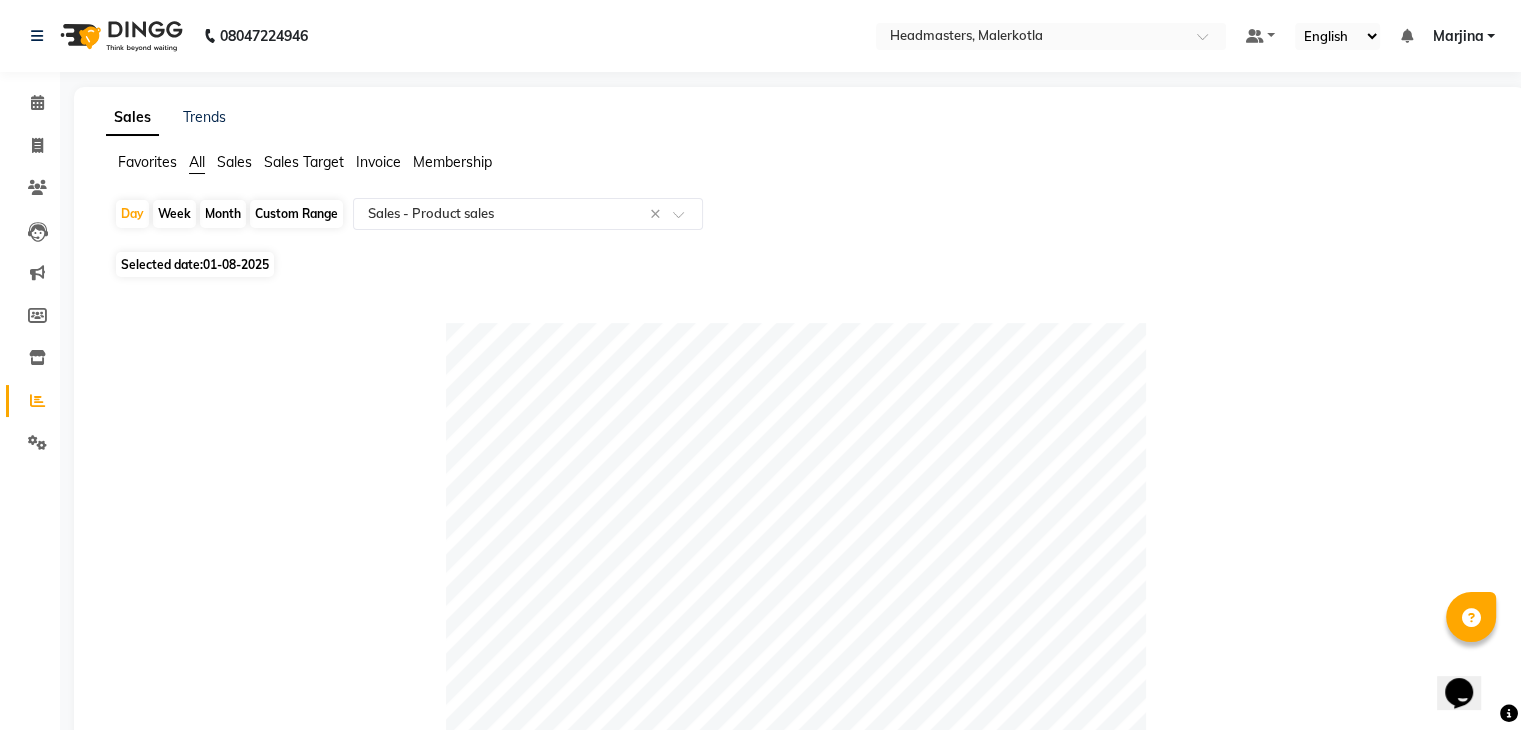 click on "01-08-2025" 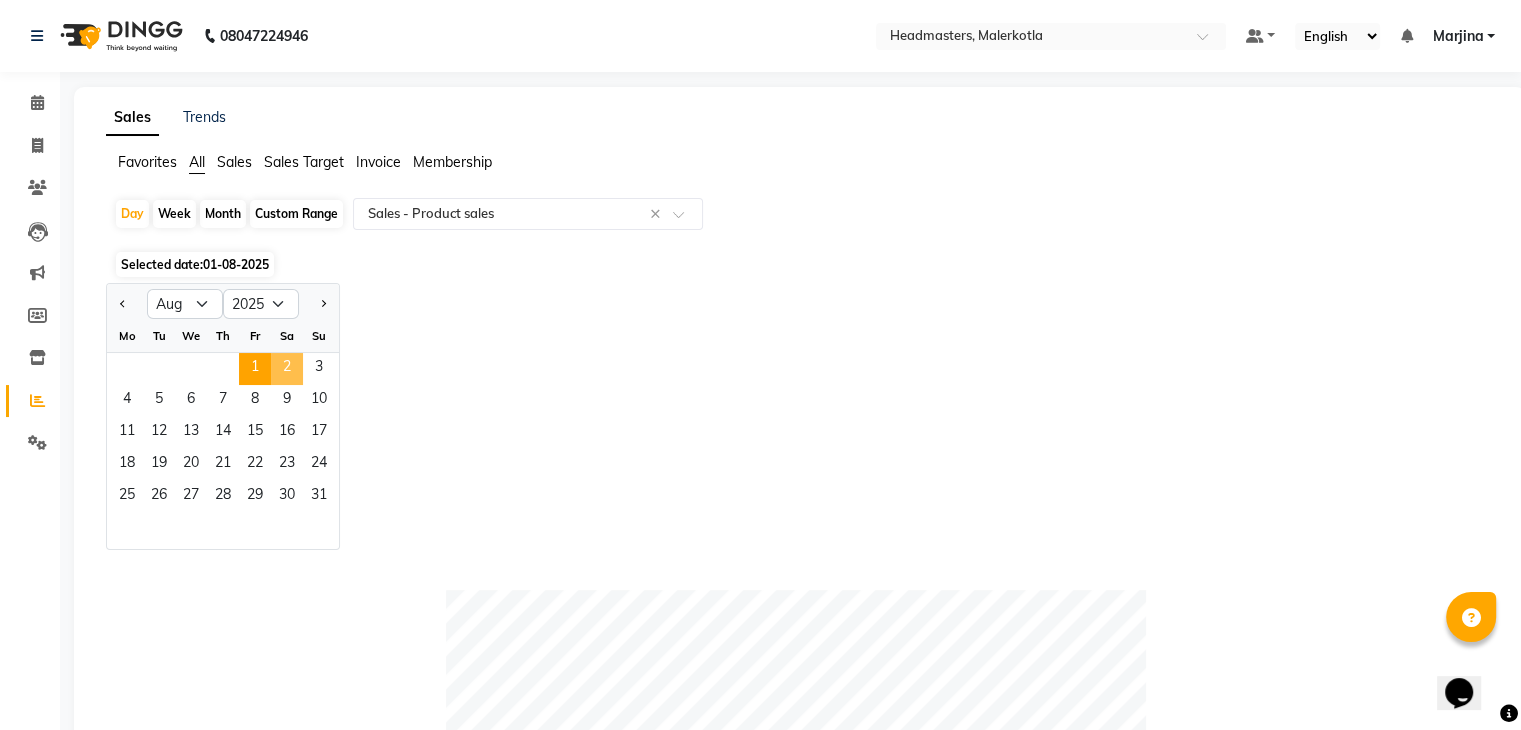 click on "2" 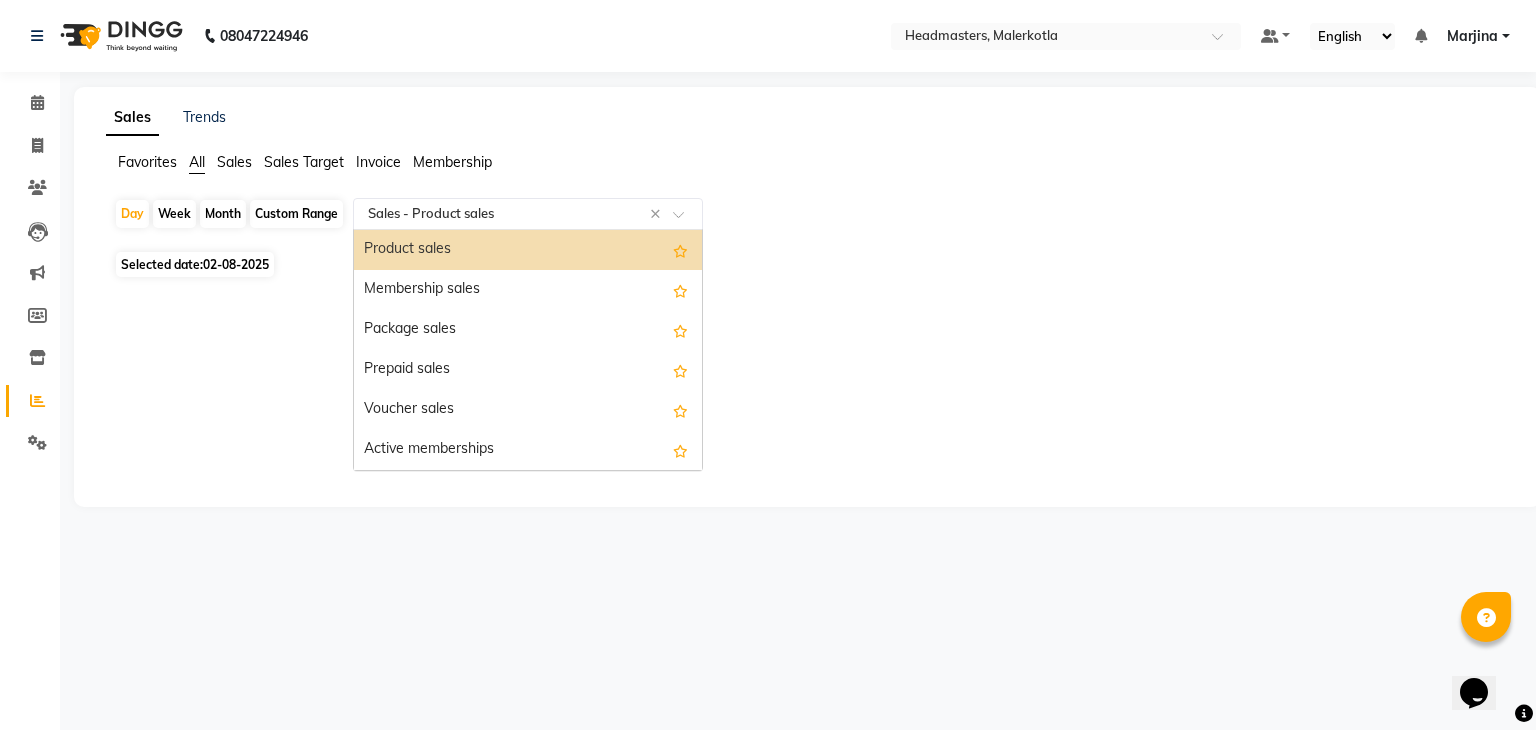 click 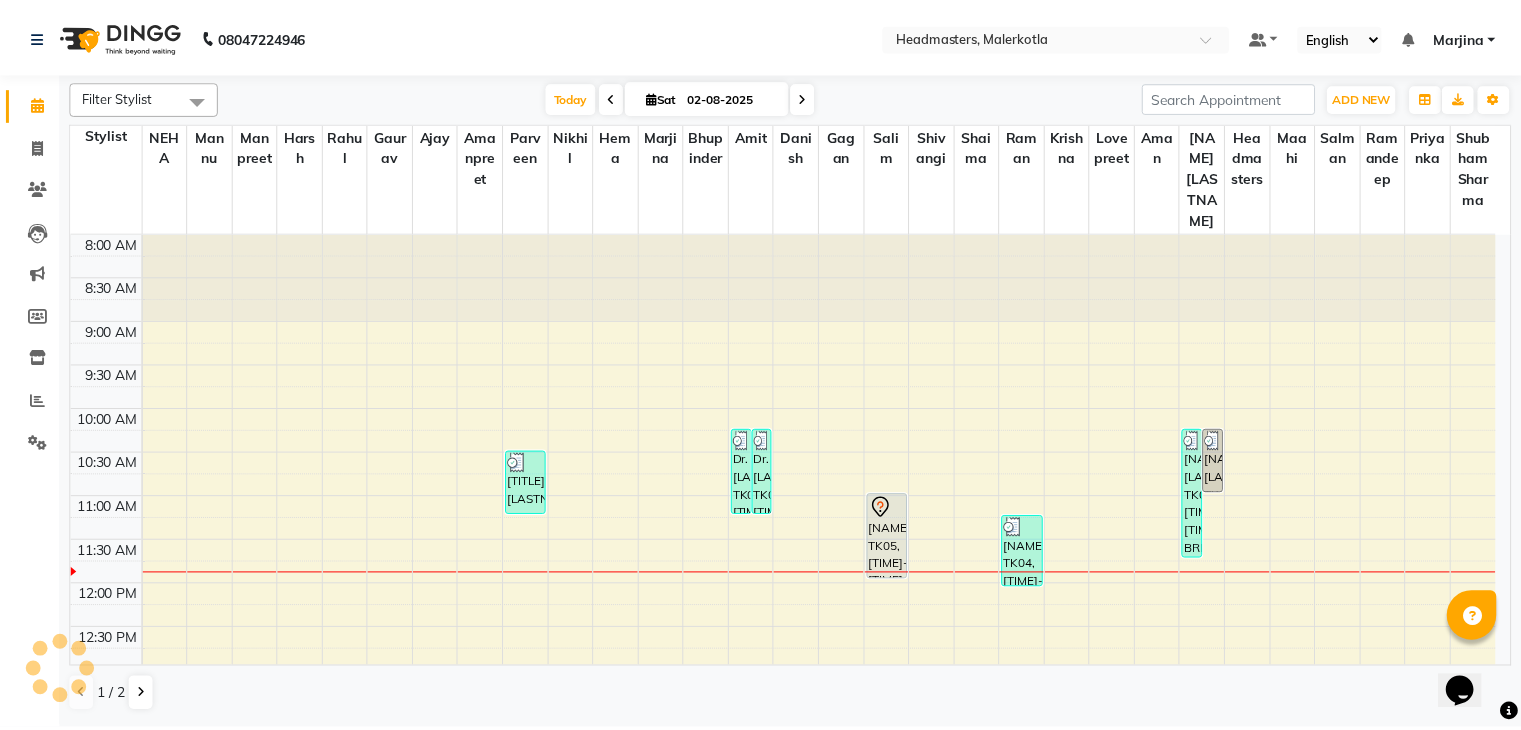scroll, scrollTop: 0, scrollLeft: 0, axis: both 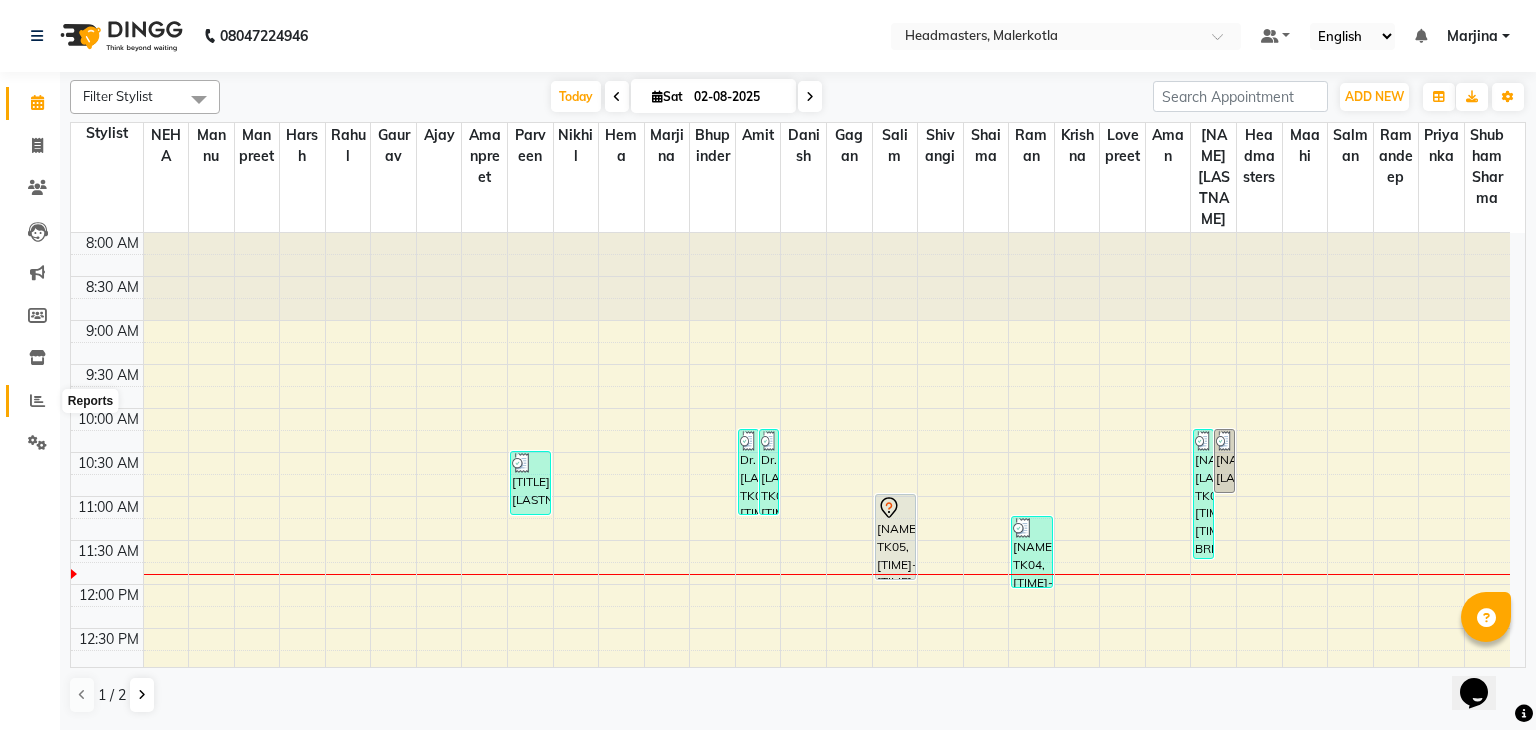 click 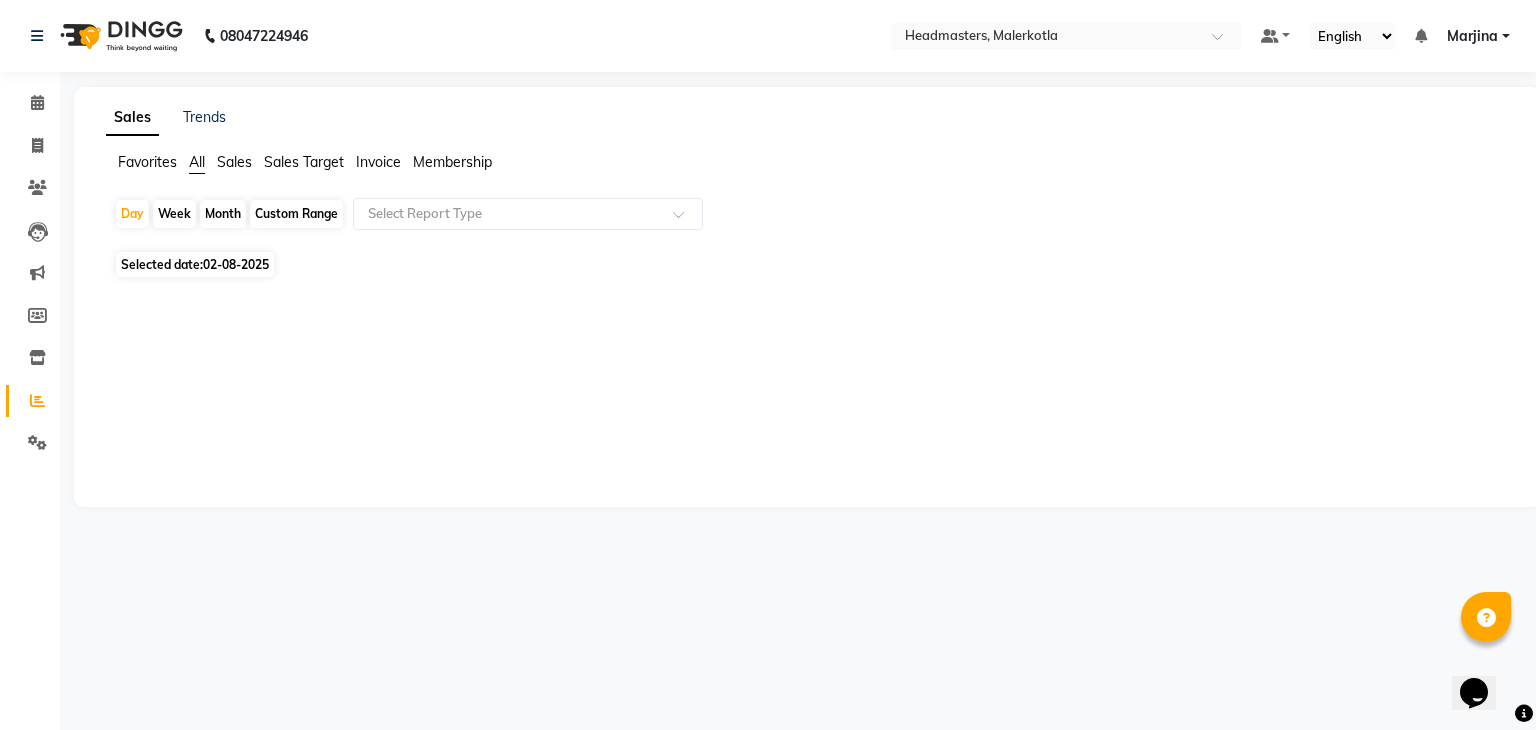 click on "02-08-2025" 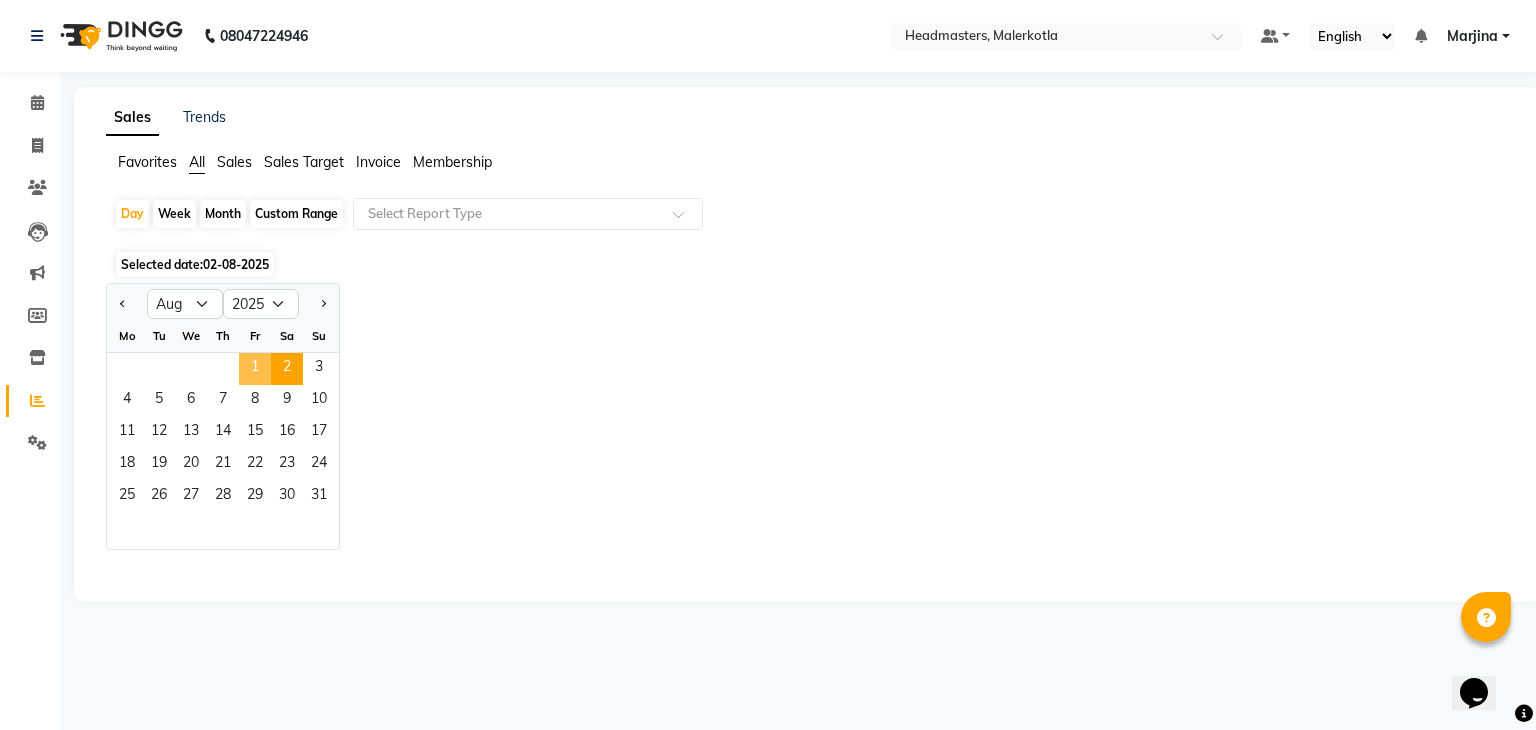 click on "1" 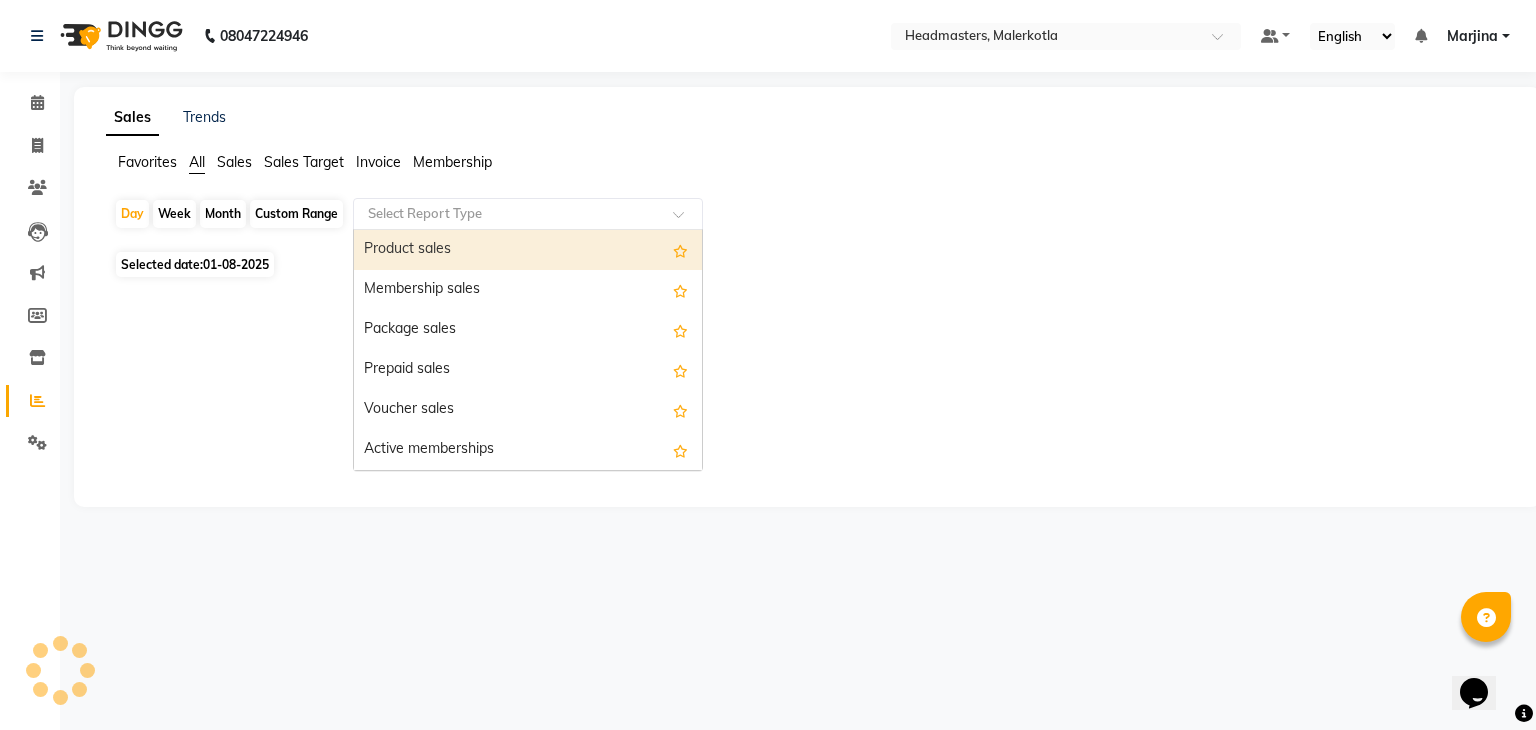 click 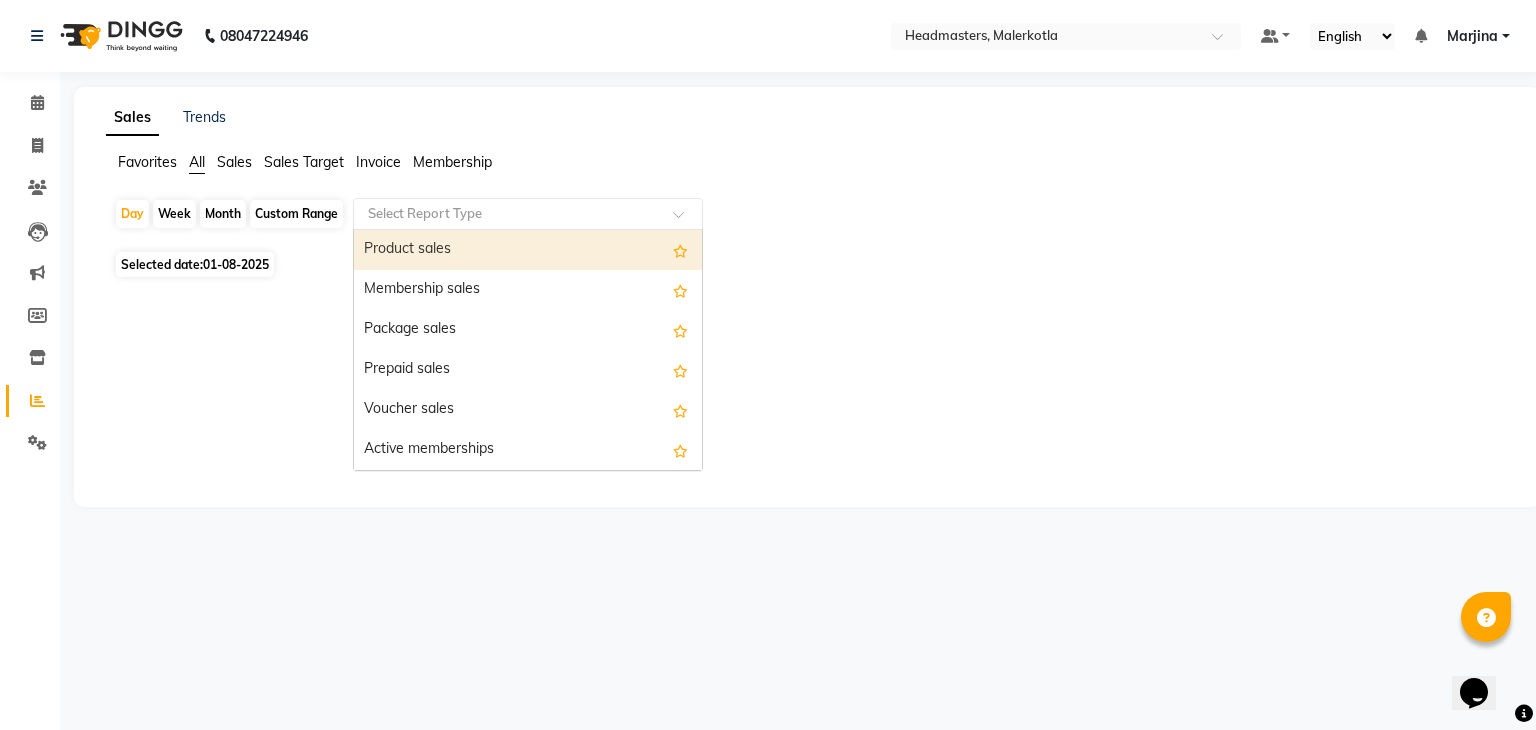 click on "Product sales" at bounding box center [528, 250] 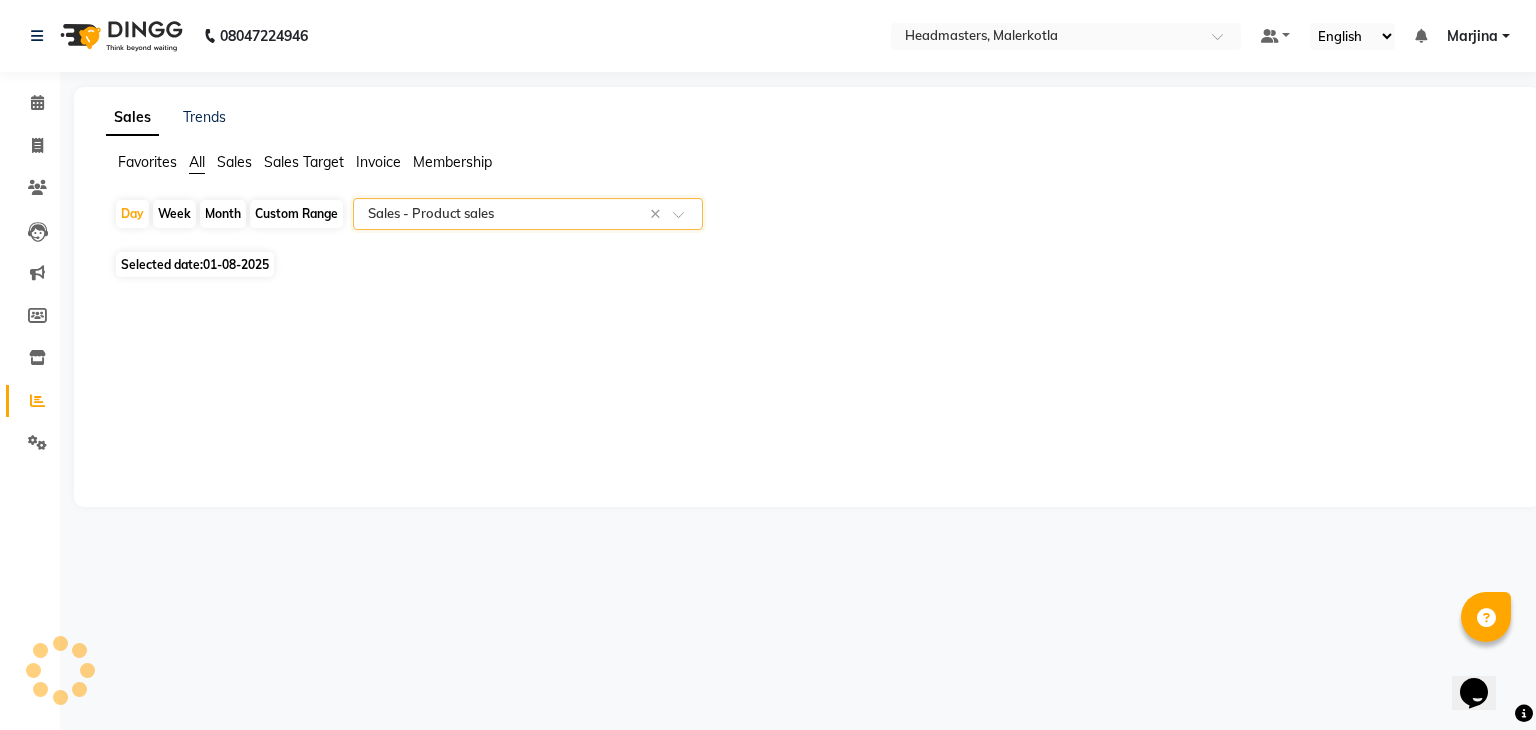 select on "csv" 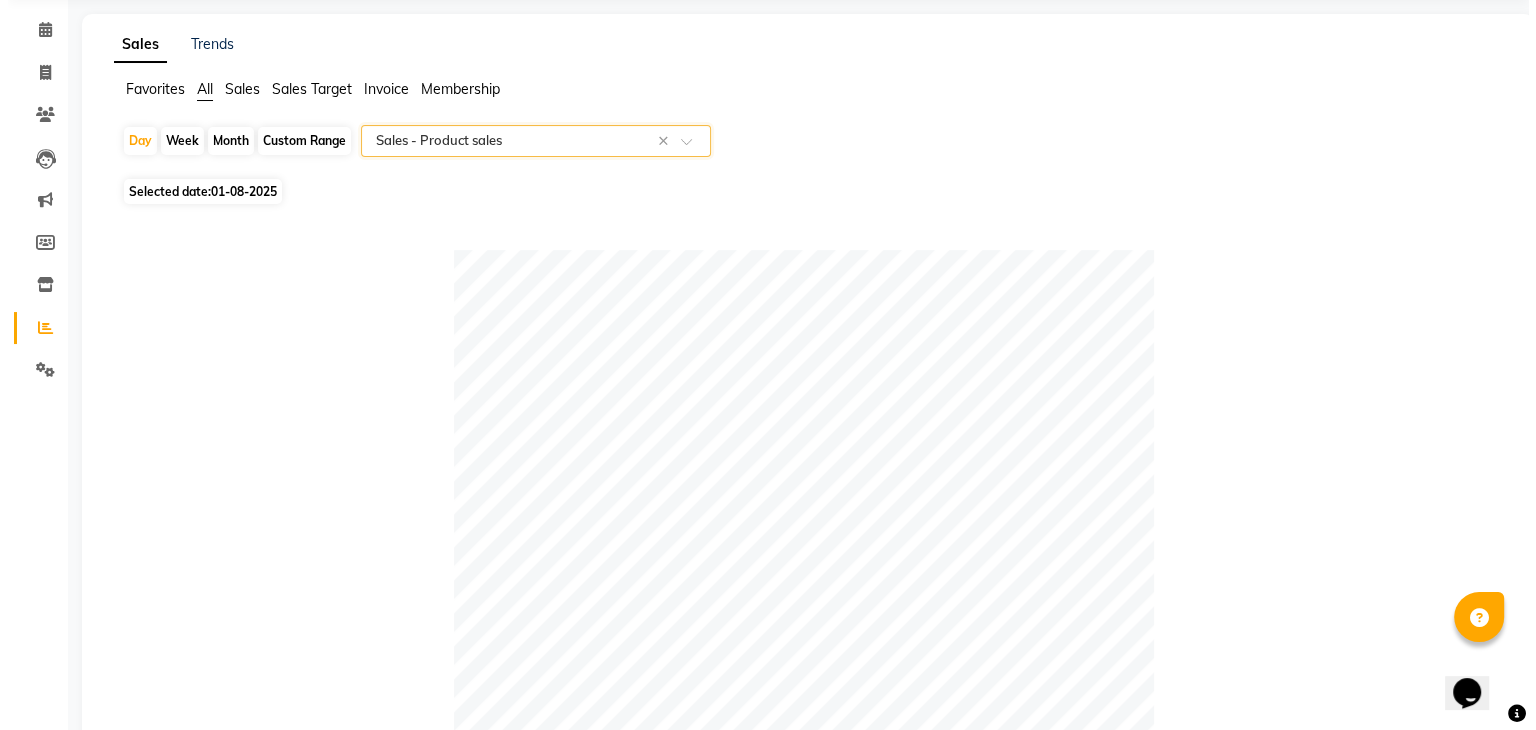 scroll, scrollTop: 0, scrollLeft: 0, axis: both 